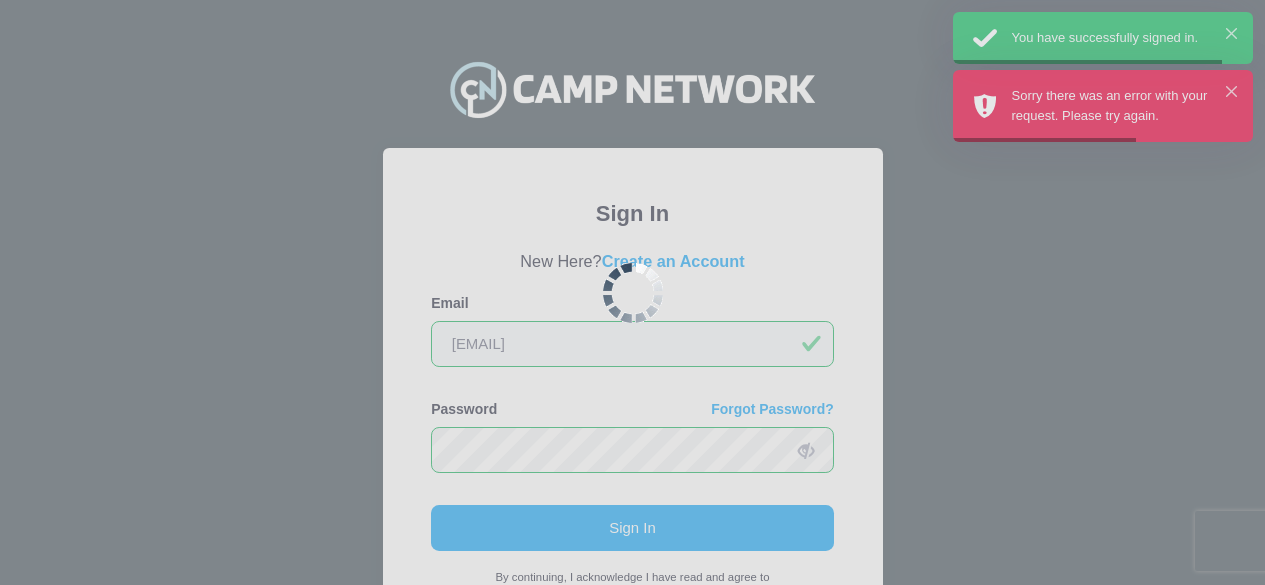 scroll, scrollTop: 0, scrollLeft: 0, axis: both 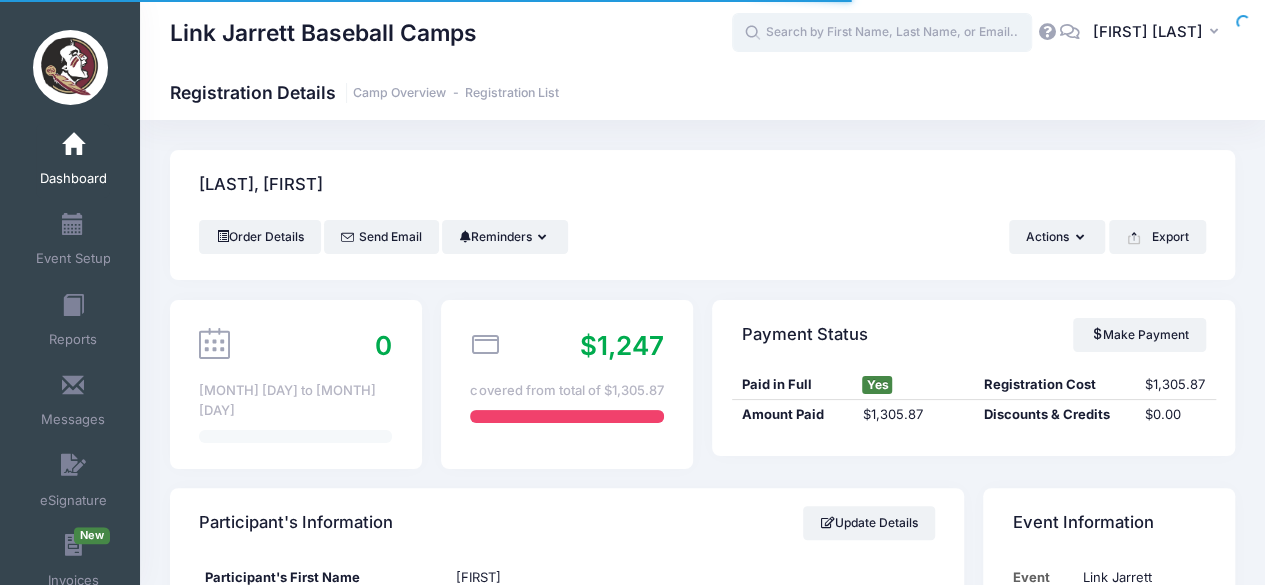 click at bounding box center (882, 33) 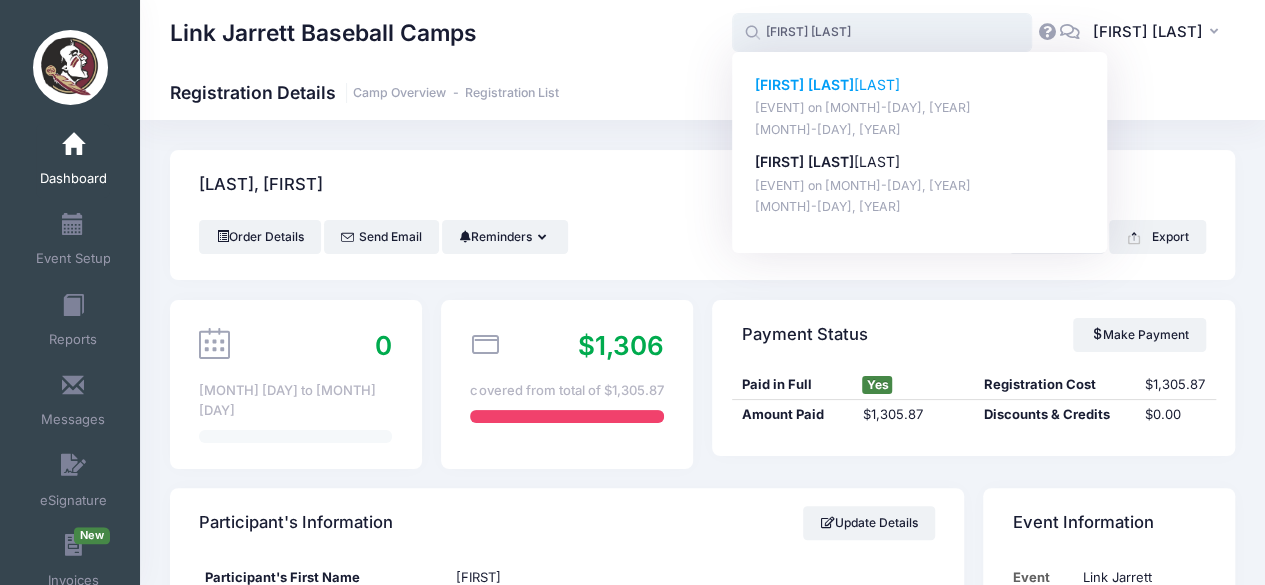 click on "John Thomp son" at bounding box center (920, 85) 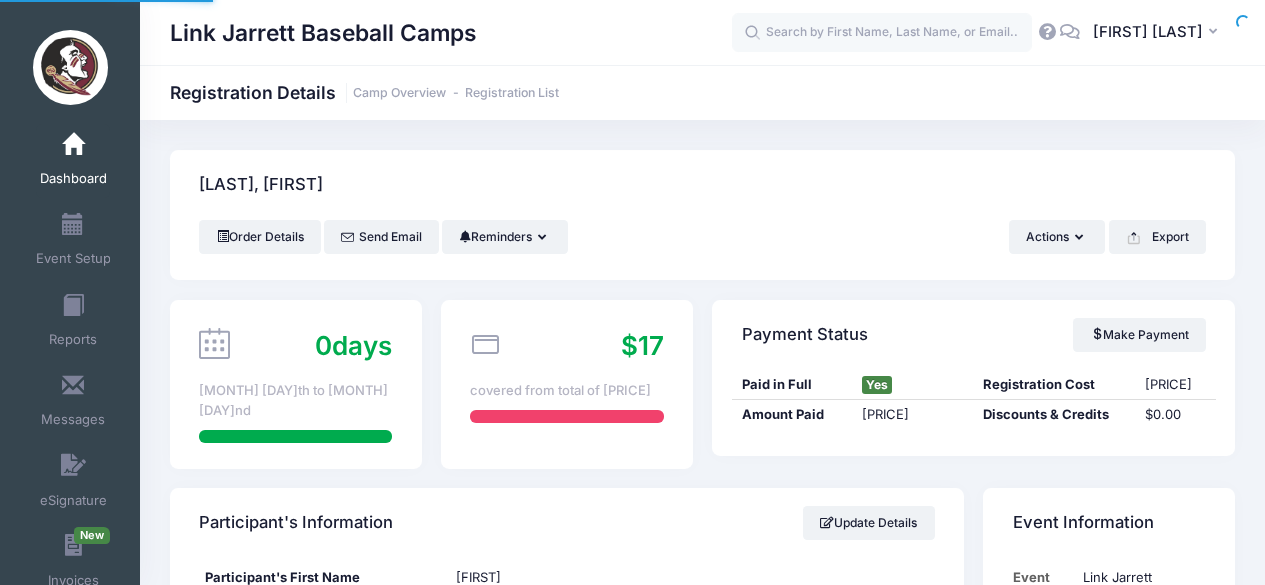 scroll, scrollTop: 0, scrollLeft: 0, axis: both 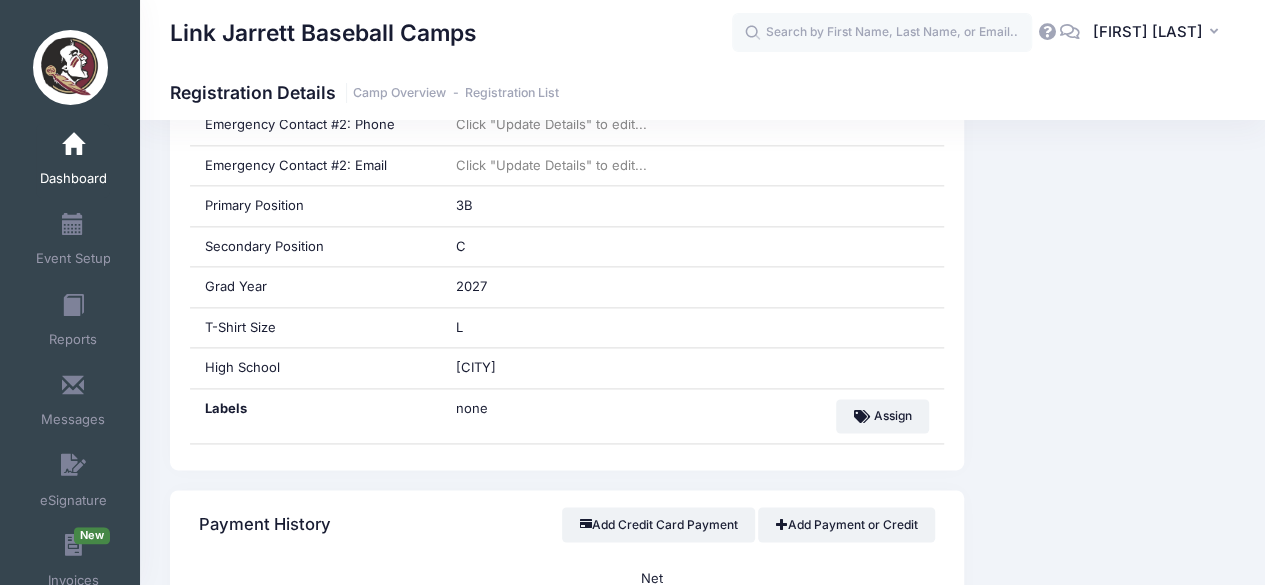 click on "Link Jarrett Baseball Camps
BV" at bounding box center (702, 32) 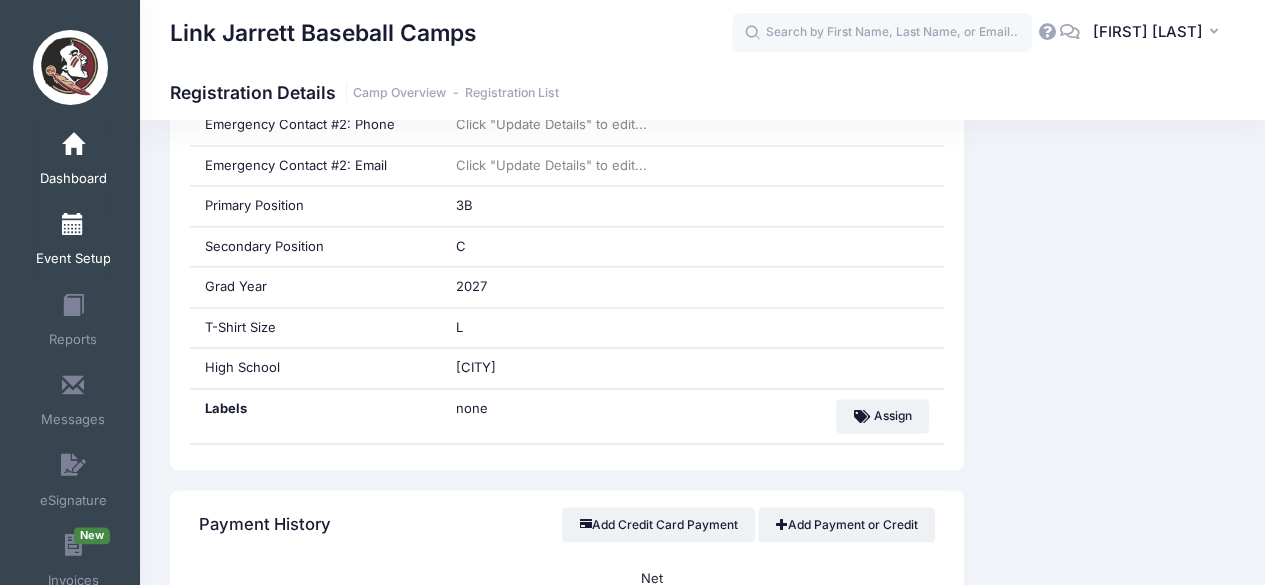 click on "Event Setup" at bounding box center [73, 259] 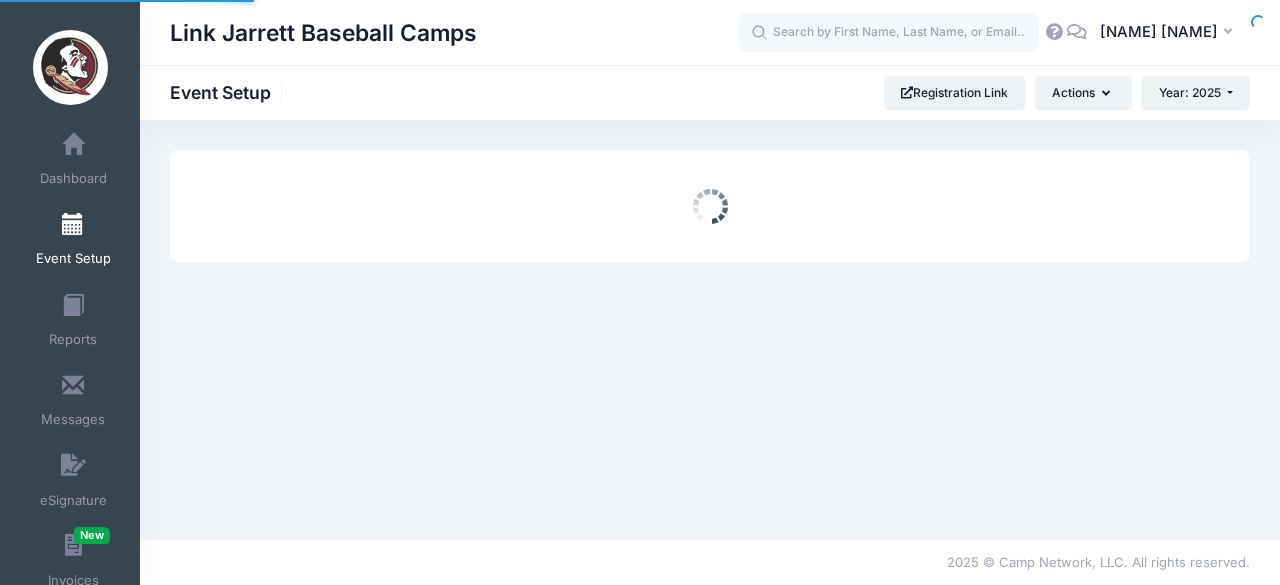 scroll, scrollTop: 0, scrollLeft: 0, axis: both 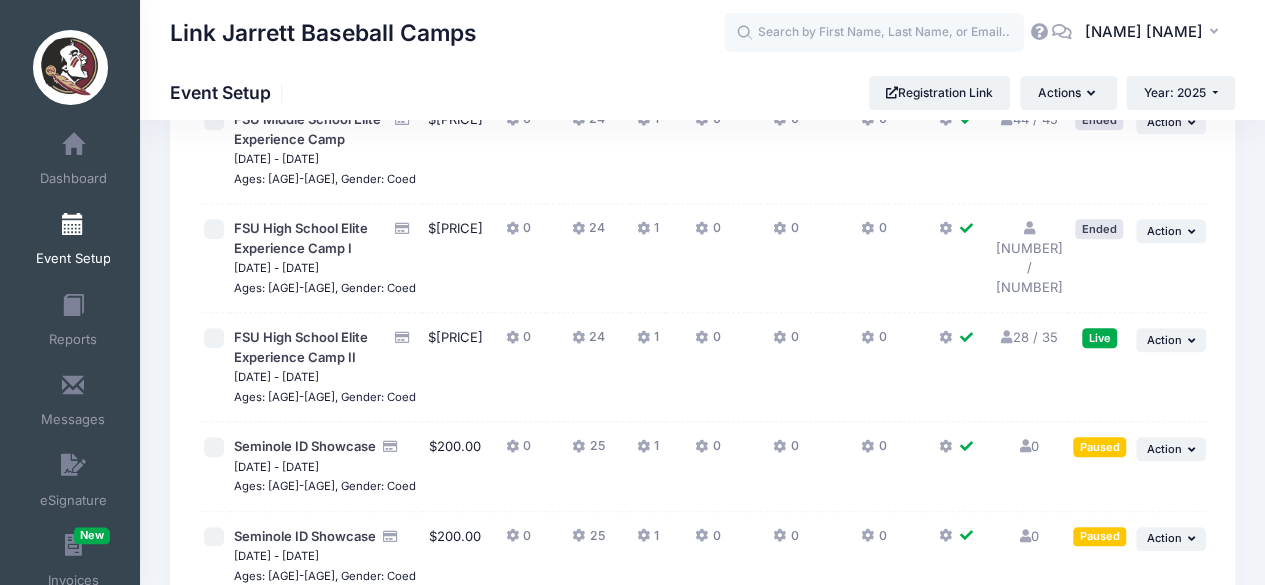 click on "28             / 35
Full" at bounding box center [1029, 337] 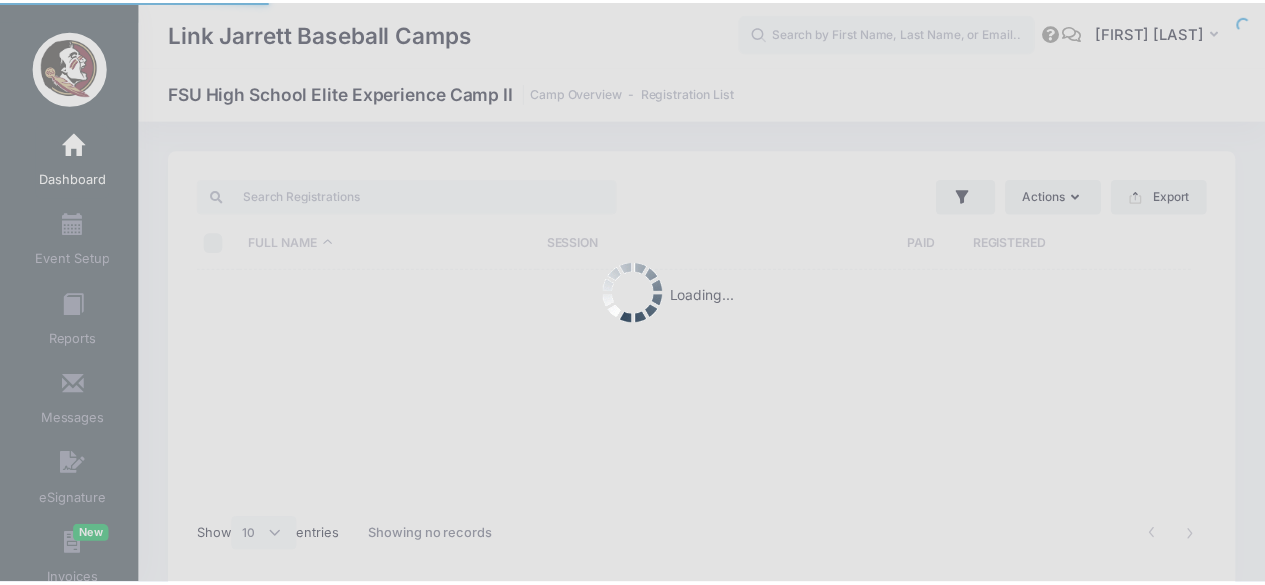 scroll, scrollTop: 0, scrollLeft: 0, axis: both 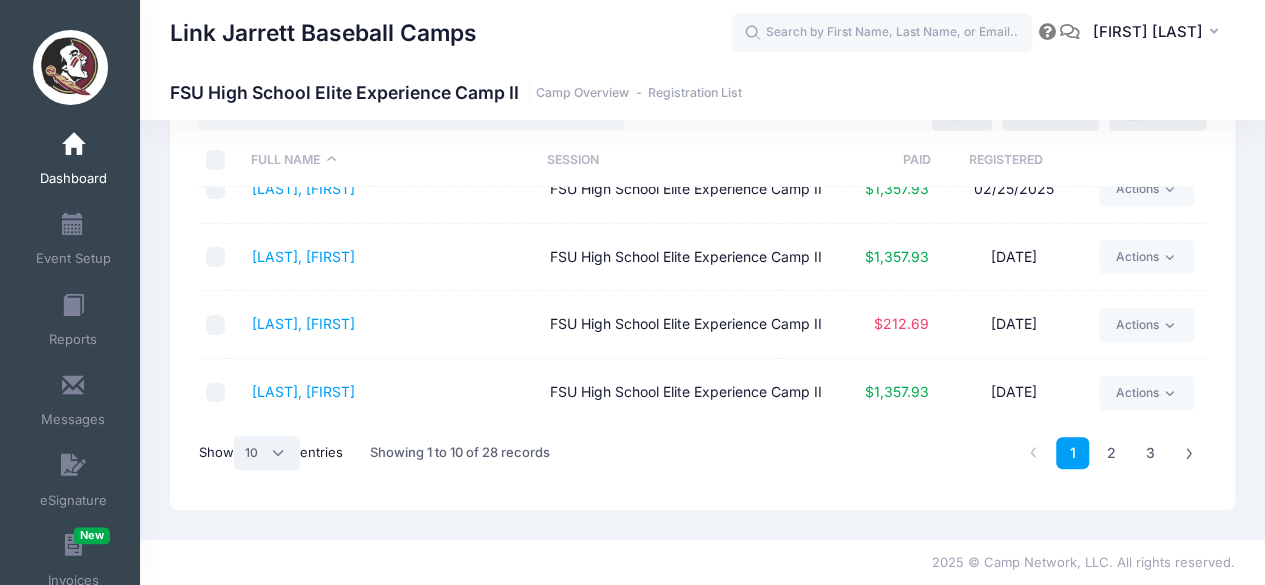 click on "All 10 25 50" at bounding box center [267, 453] 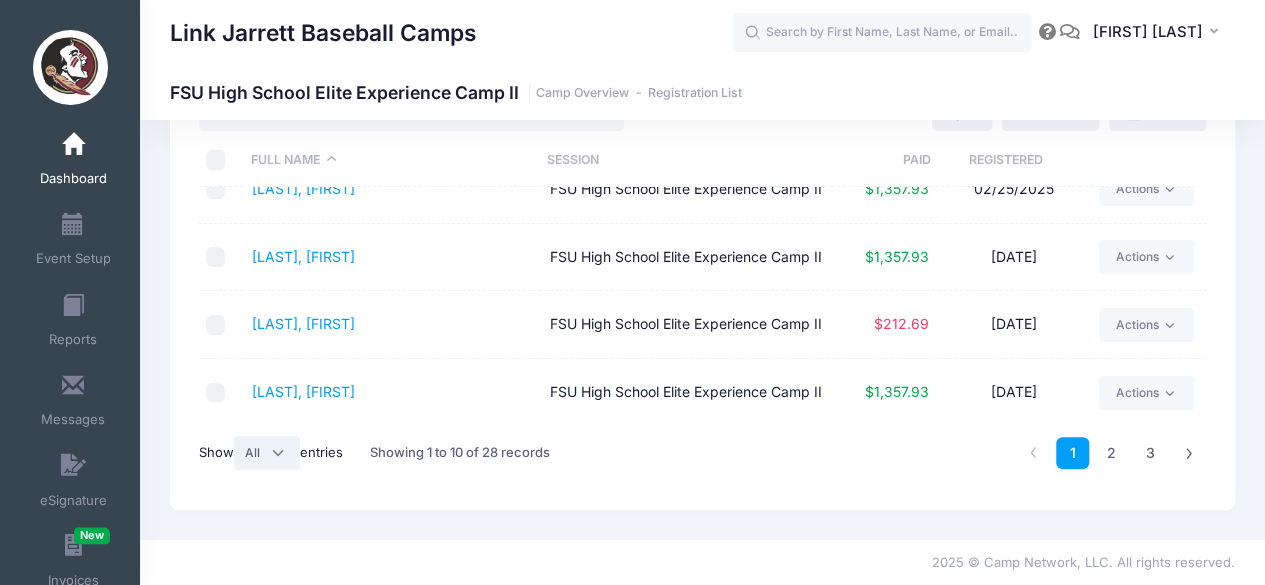 click on "All 10 25 50" at bounding box center (267, 453) 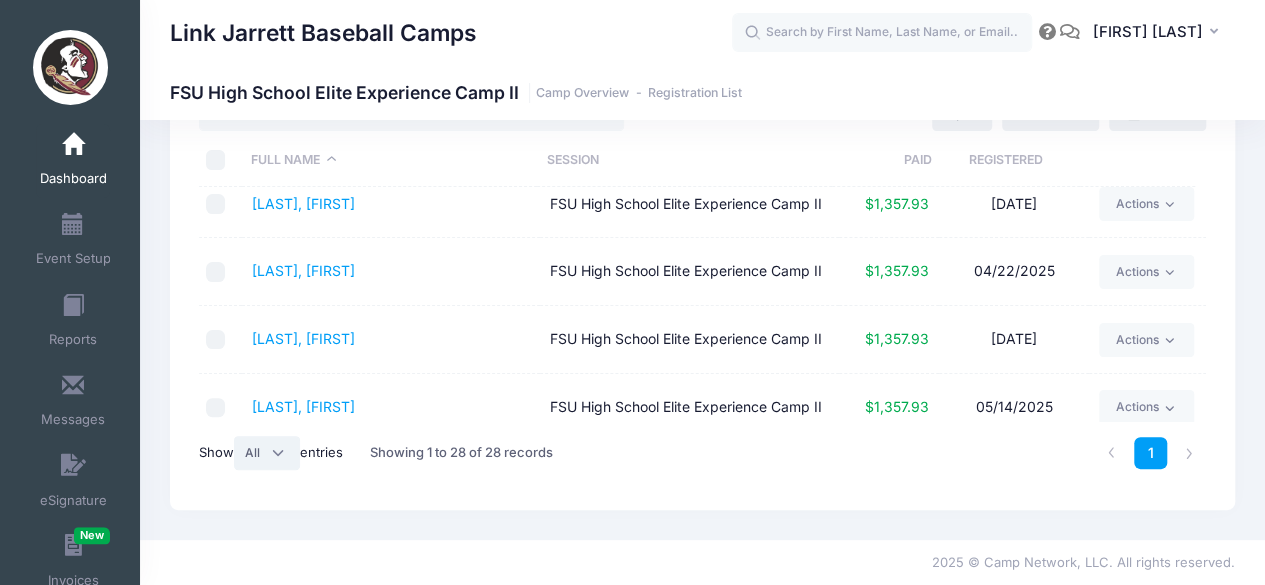 scroll, scrollTop: 898, scrollLeft: 0, axis: vertical 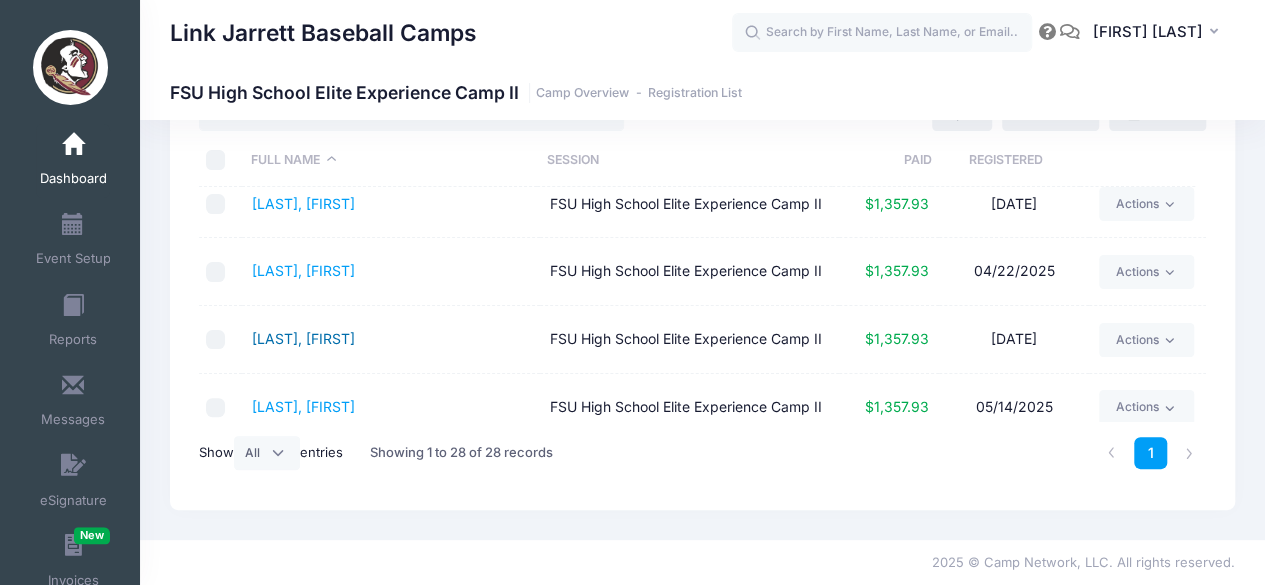 click on "[LAST], [FIRST]" at bounding box center [303, 338] 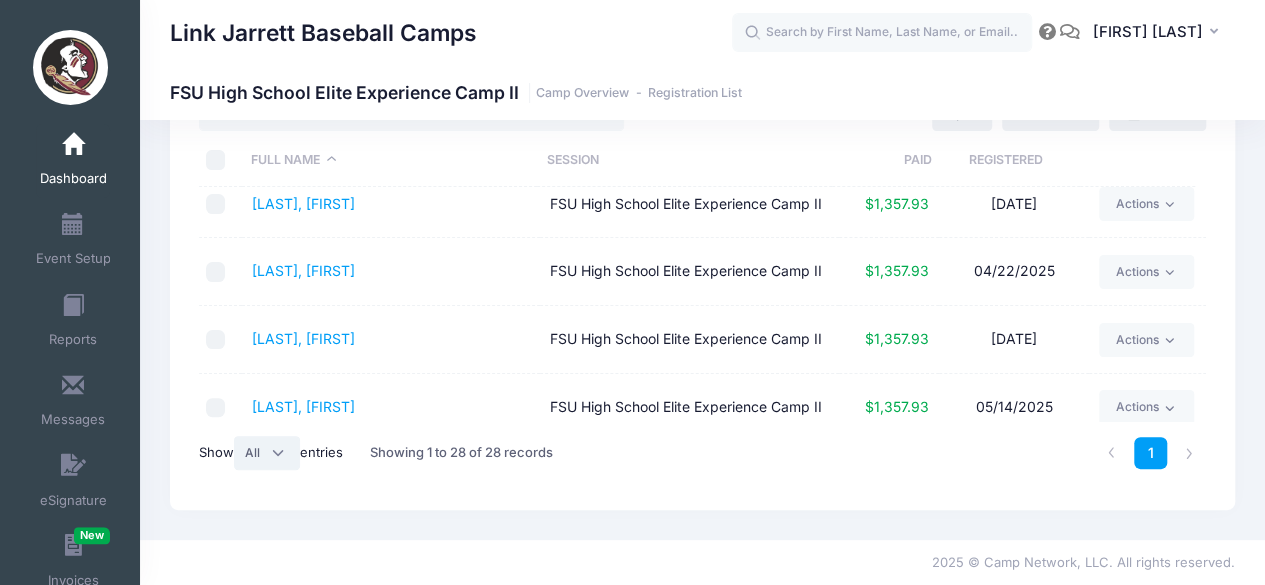 click on "All 10 25 50" at bounding box center [267, 453] 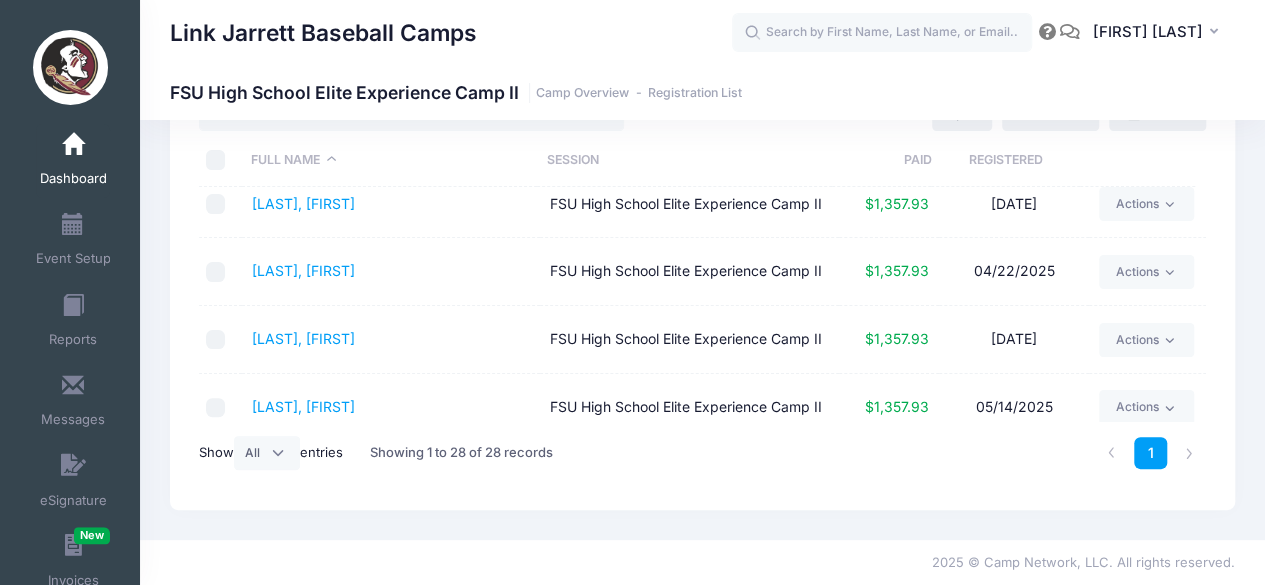 drag, startPoint x: 294, startPoint y: 451, endPoint x: 593, endPoint y: 500, distance: 302.98843 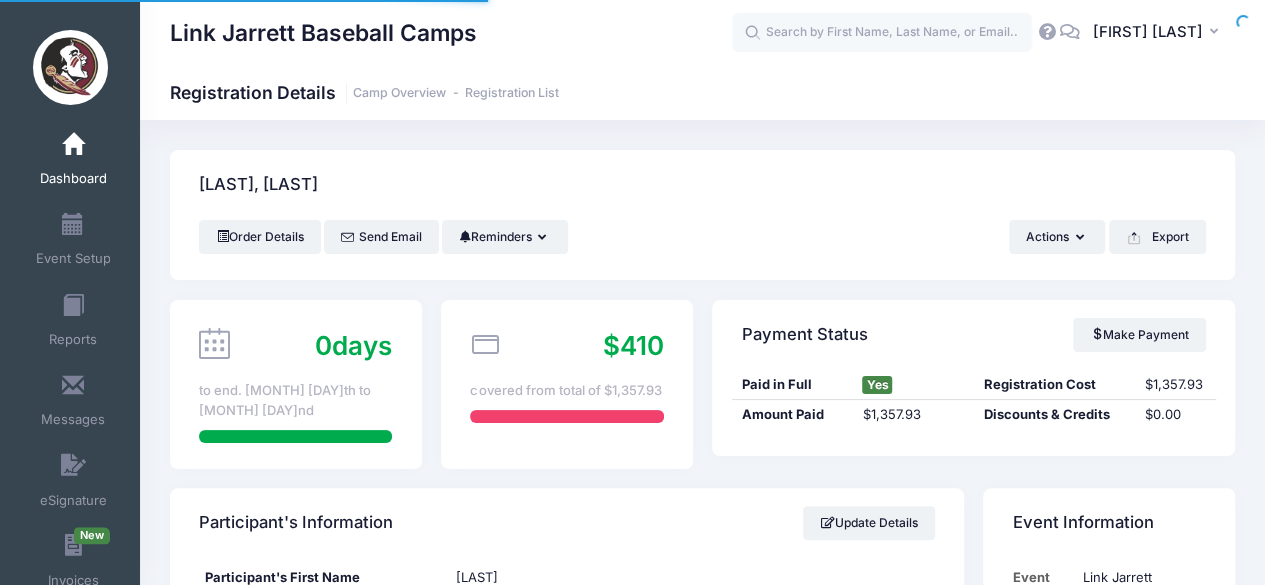 scroll, scrollTop: 202, scrollLeft: 0, axis: vertical 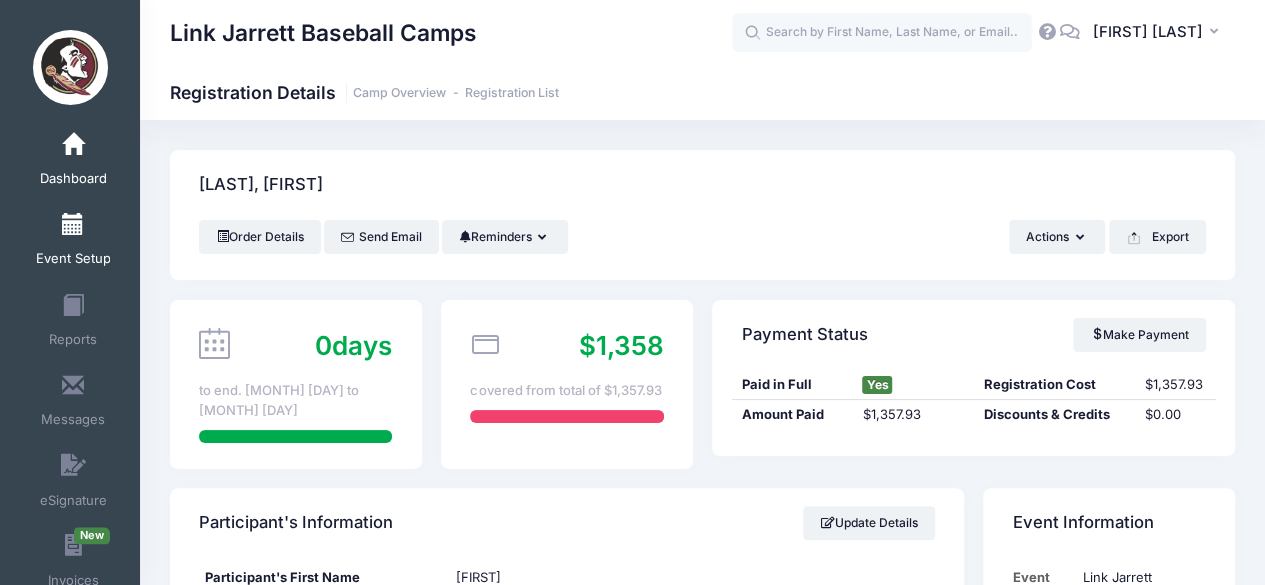 click on "Event Setup" at bounding box center (73, 242) 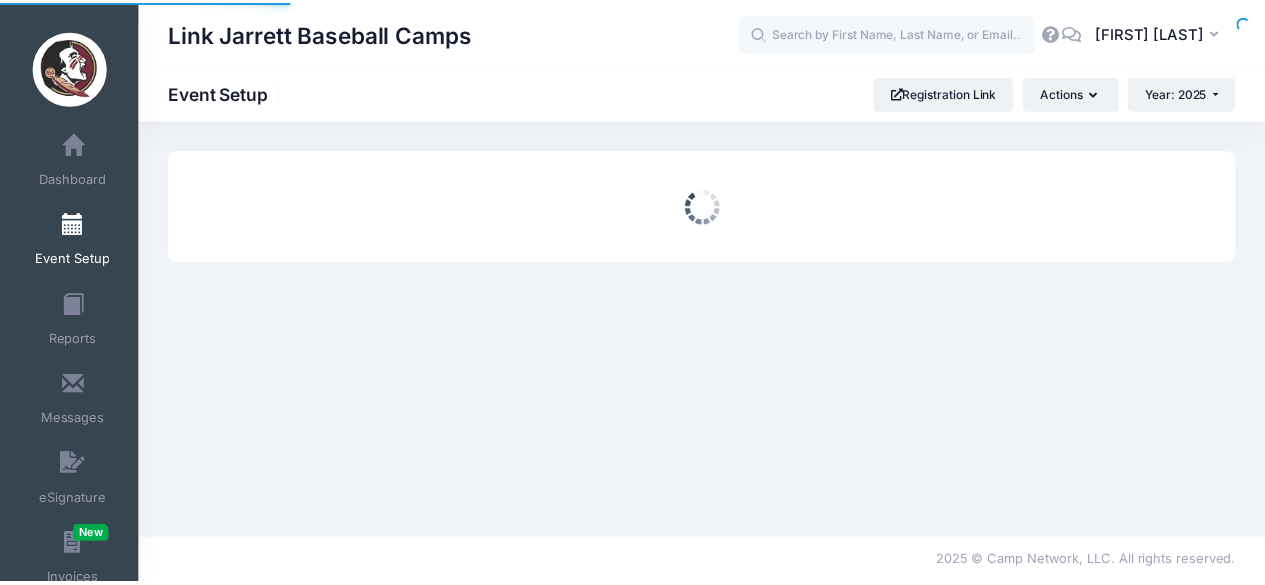 scroll, scrollTop: 0, scrollLeft: 0, axis: both 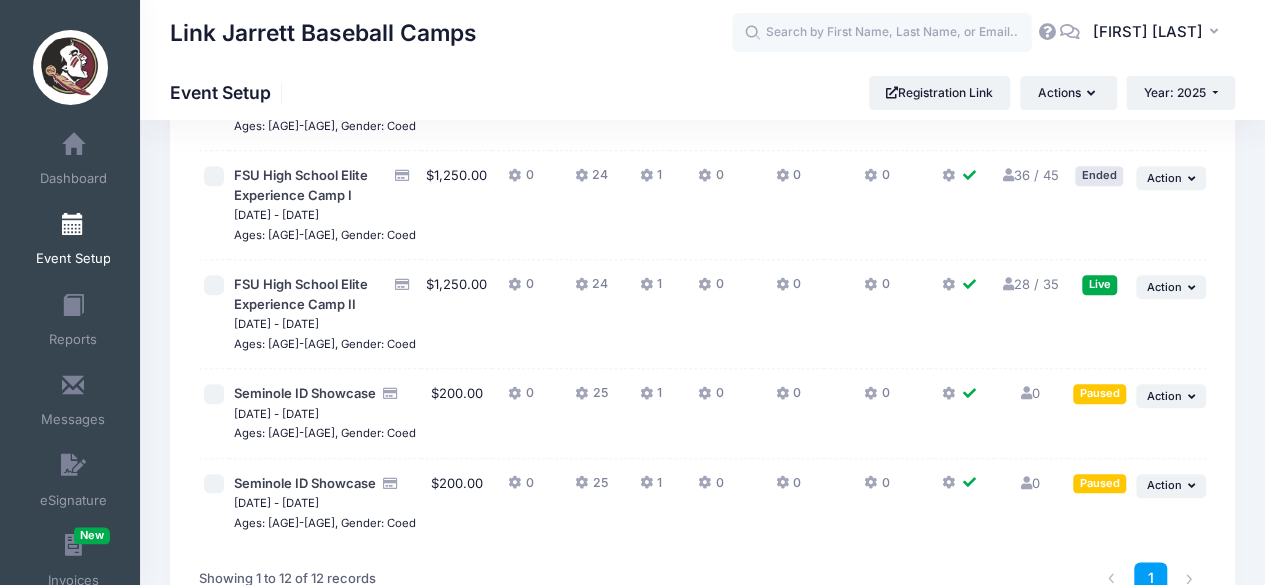 click on "28             / 35
Full" at bounding box center [1031, 284] 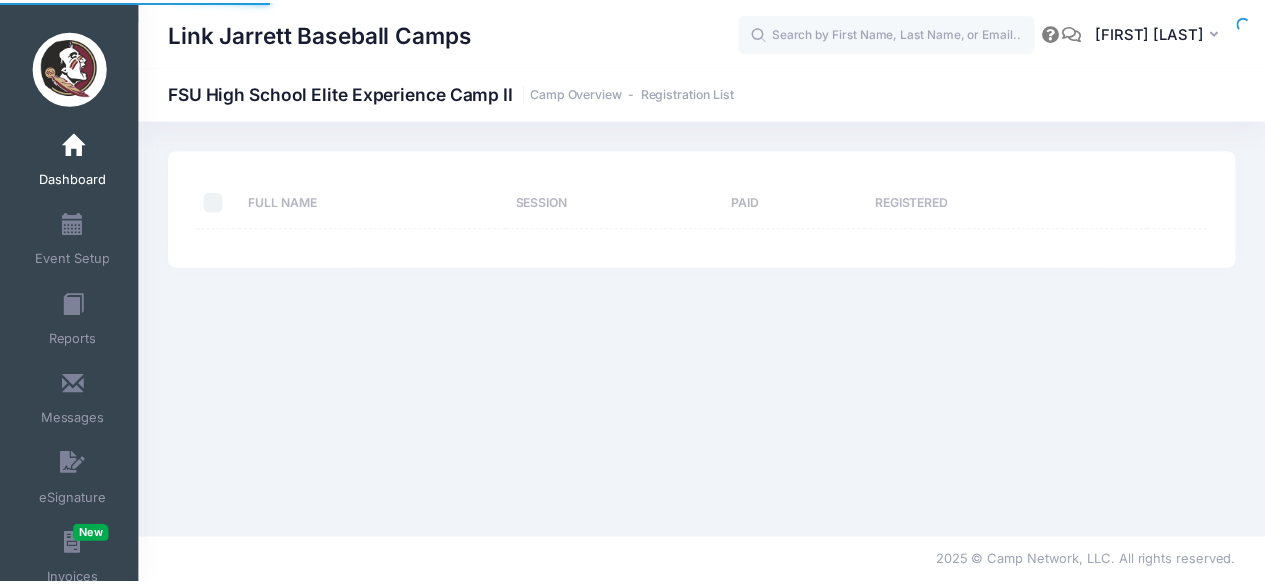 scroll, scrollTop: 0, scrollLeft: 0, axis: both 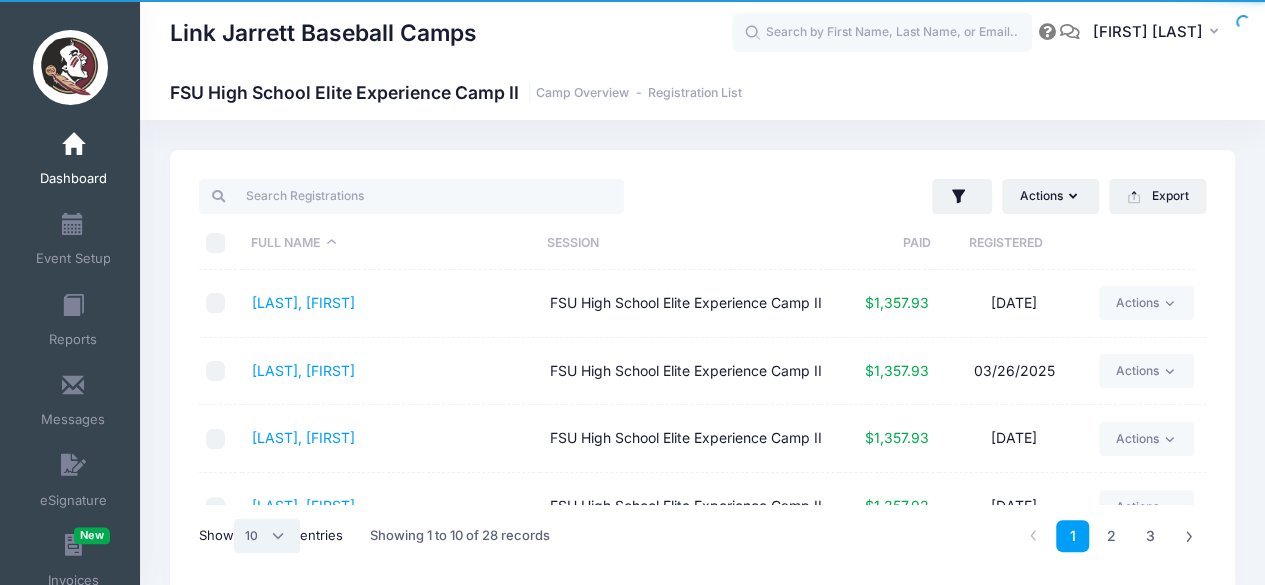 click on "All 10 25 50" at bounding box center [267, 536] 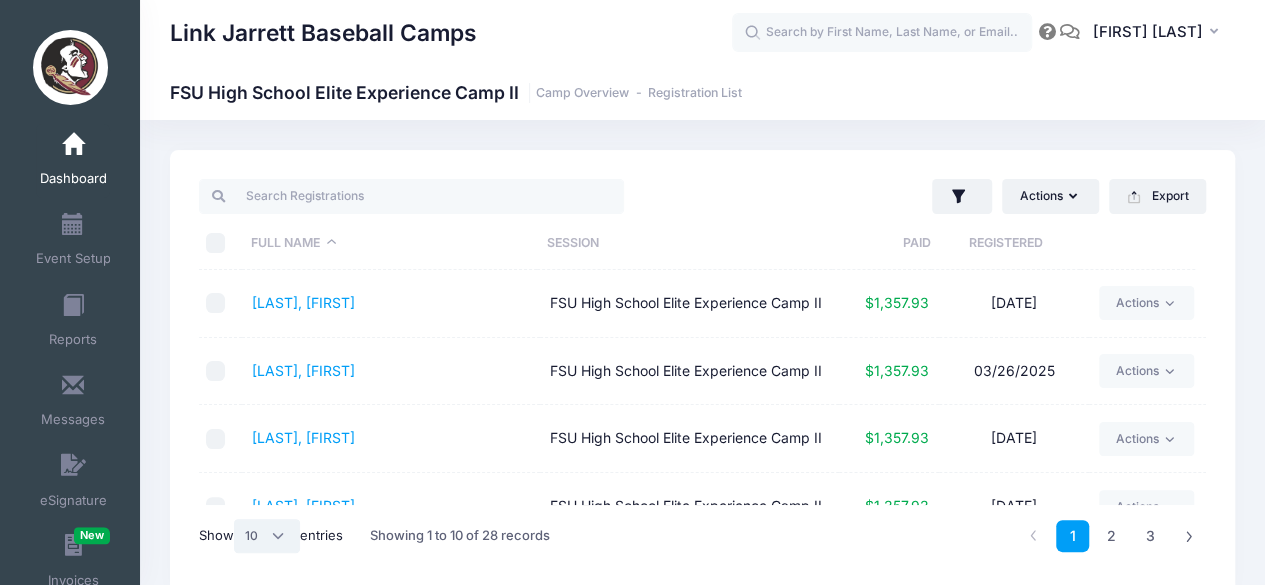 select on "-1" 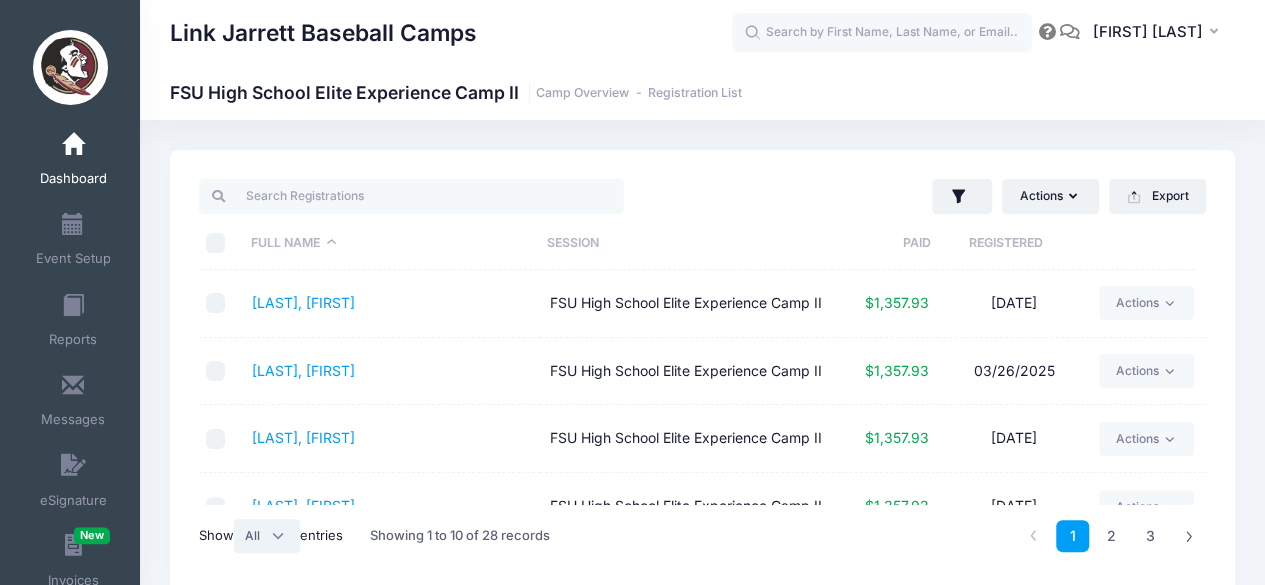 click on "All 10 25 50" at bounding box center (267, 536) 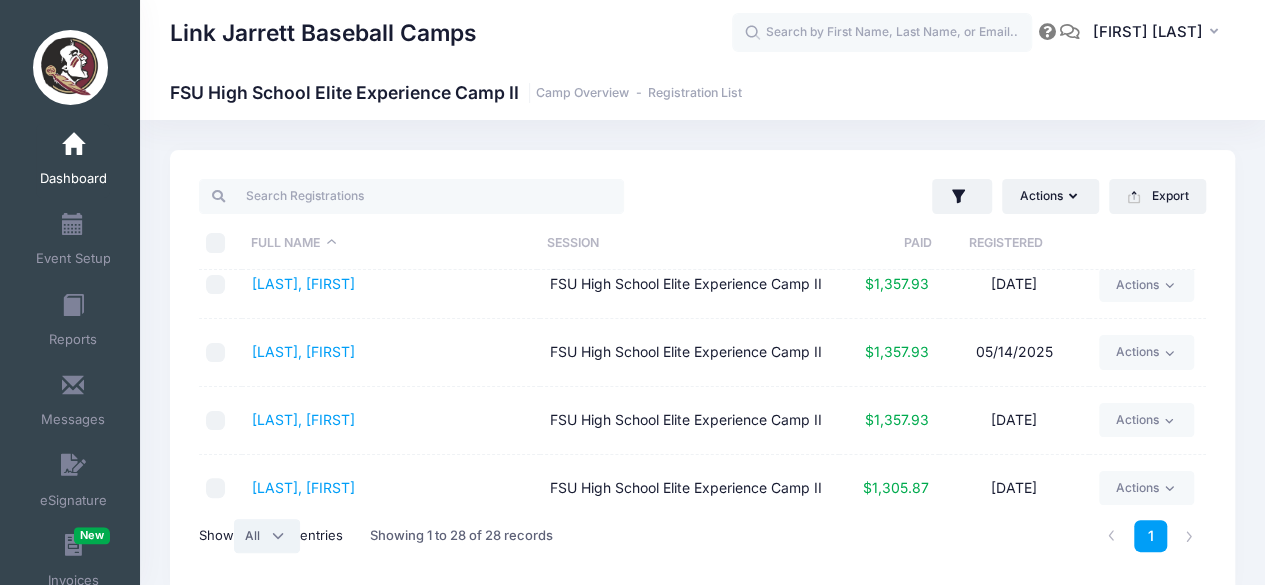 scroll, scrollTop: 1037, scrollLeft: 0, axis: vertical 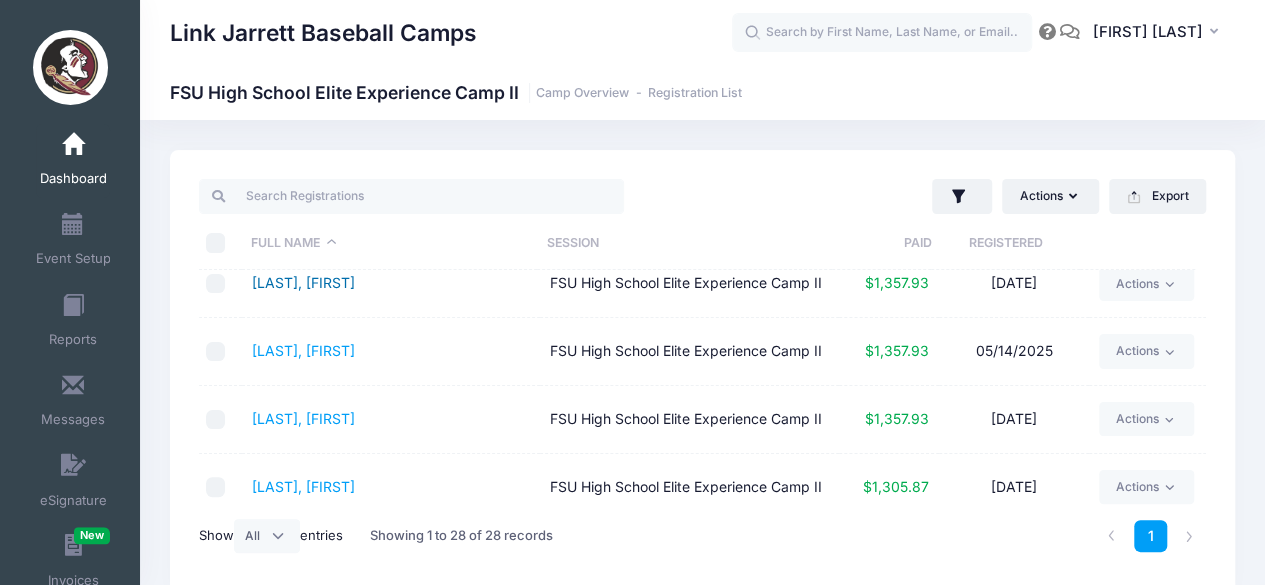 click on "[LAST], [CITY]" at bounding box center [303, 282] 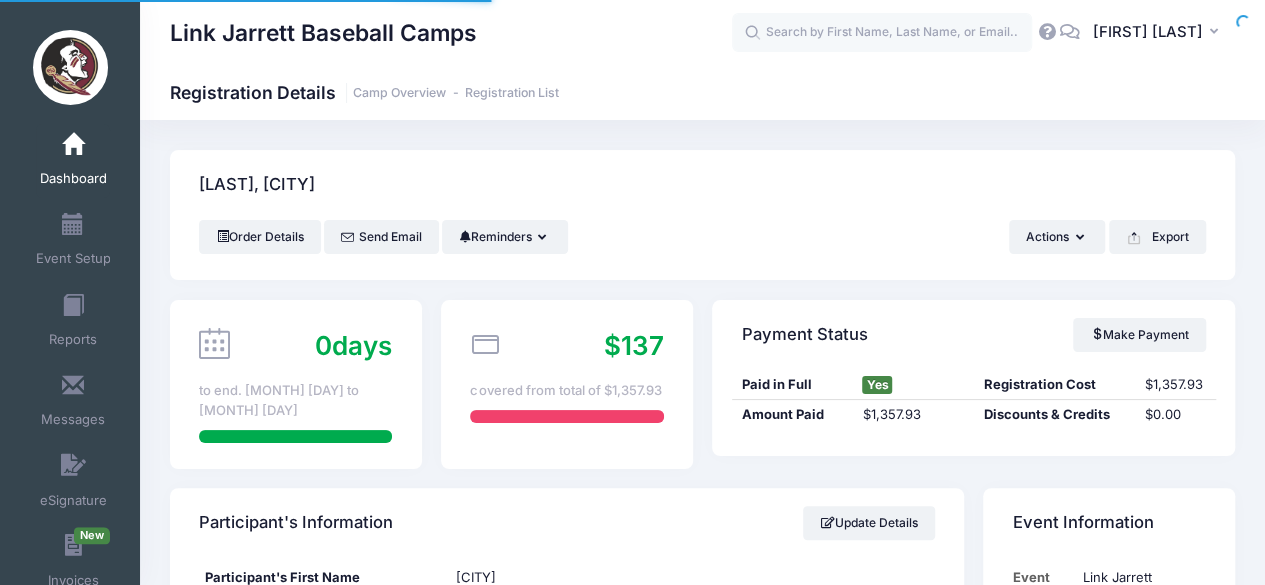 scroll, scrollTop: 316, scrollLeft: 0, axis: vertical 